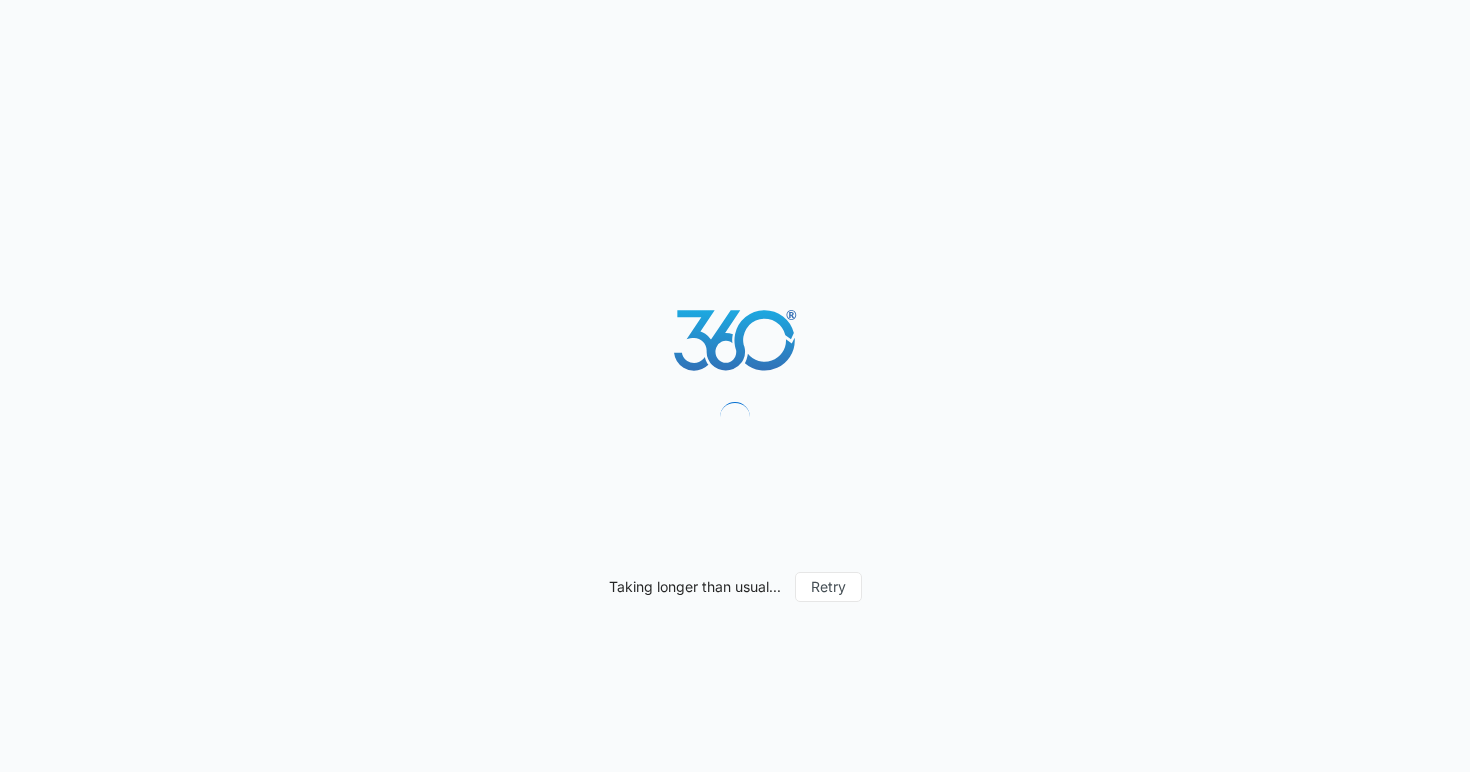 scroll, scrollTop: 0, scrollLeft: 0, axis: both 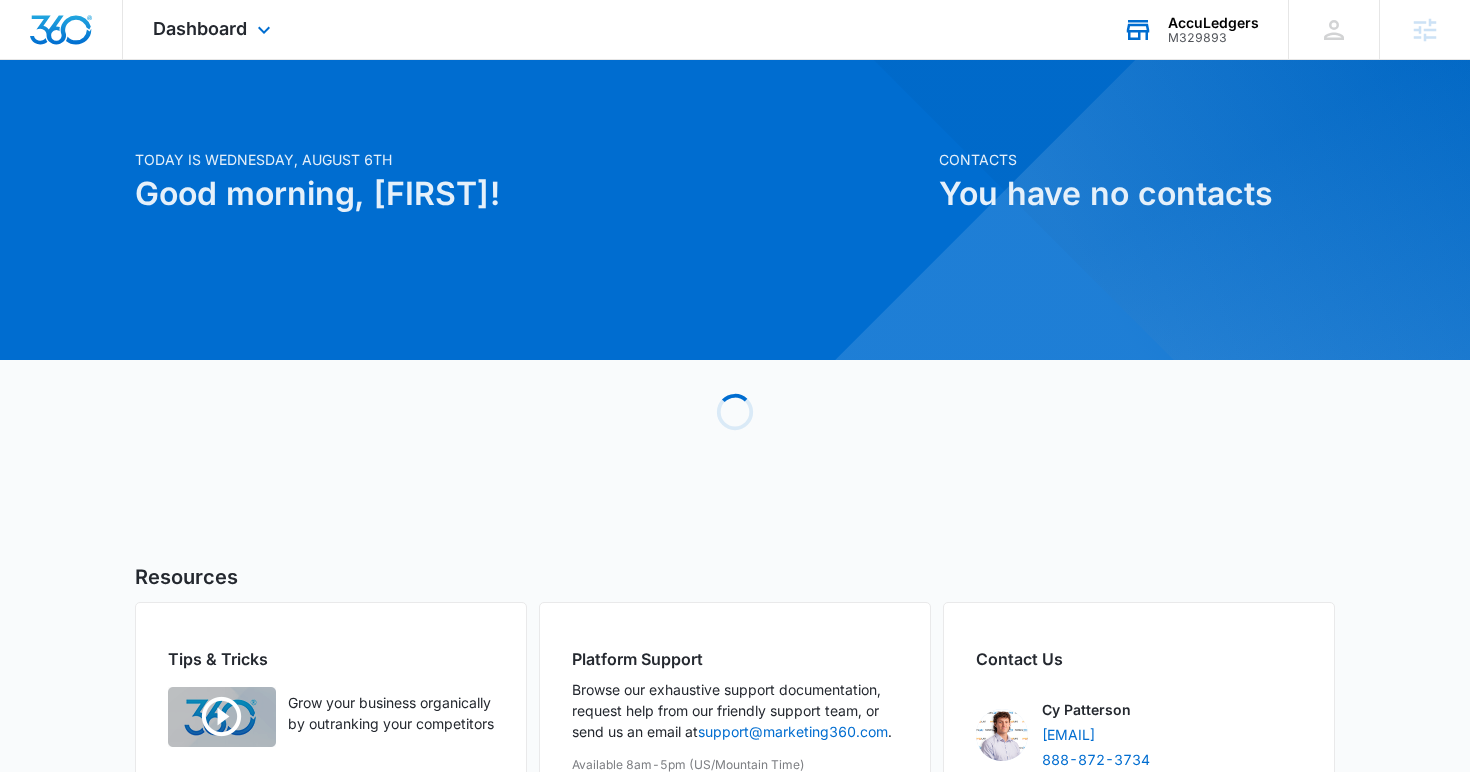 click 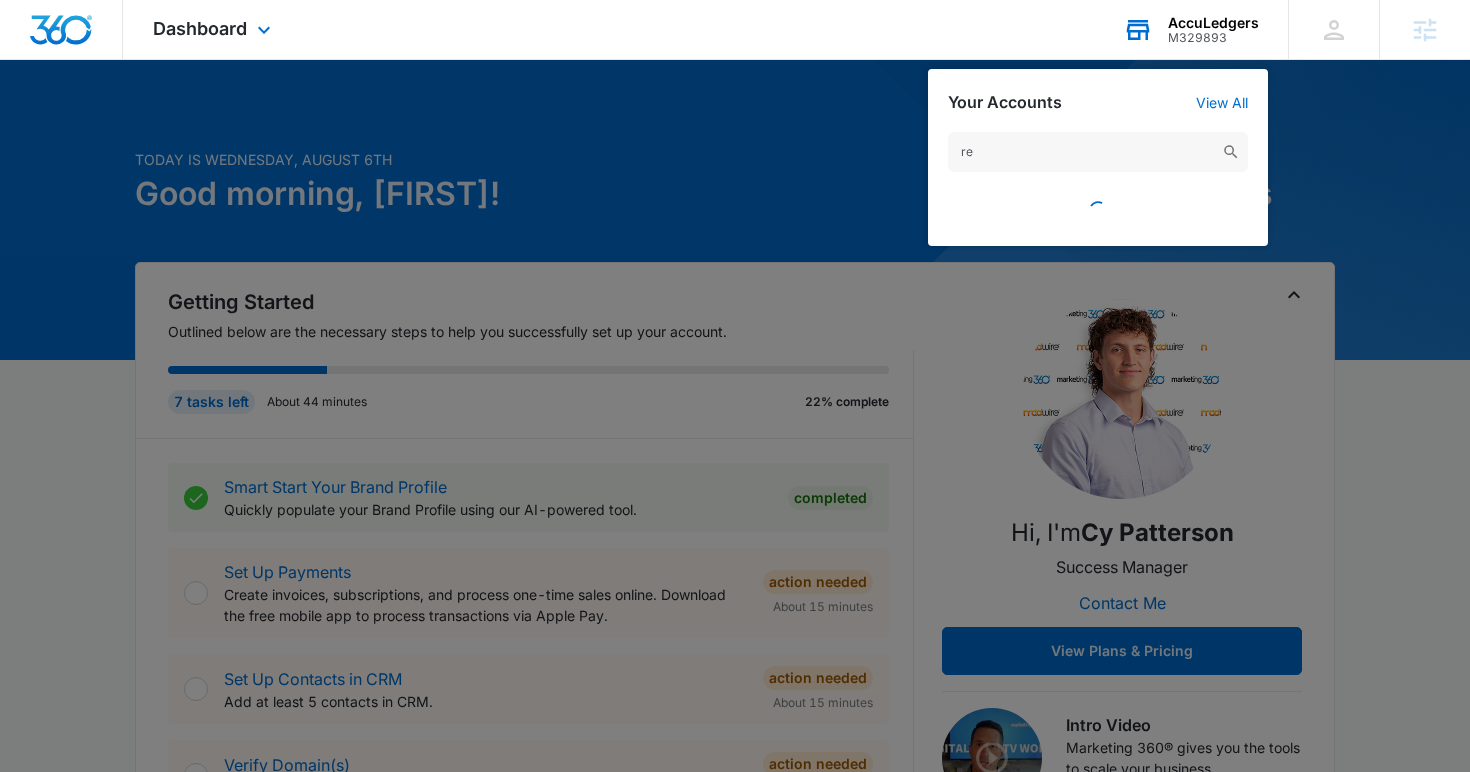 type on "r" 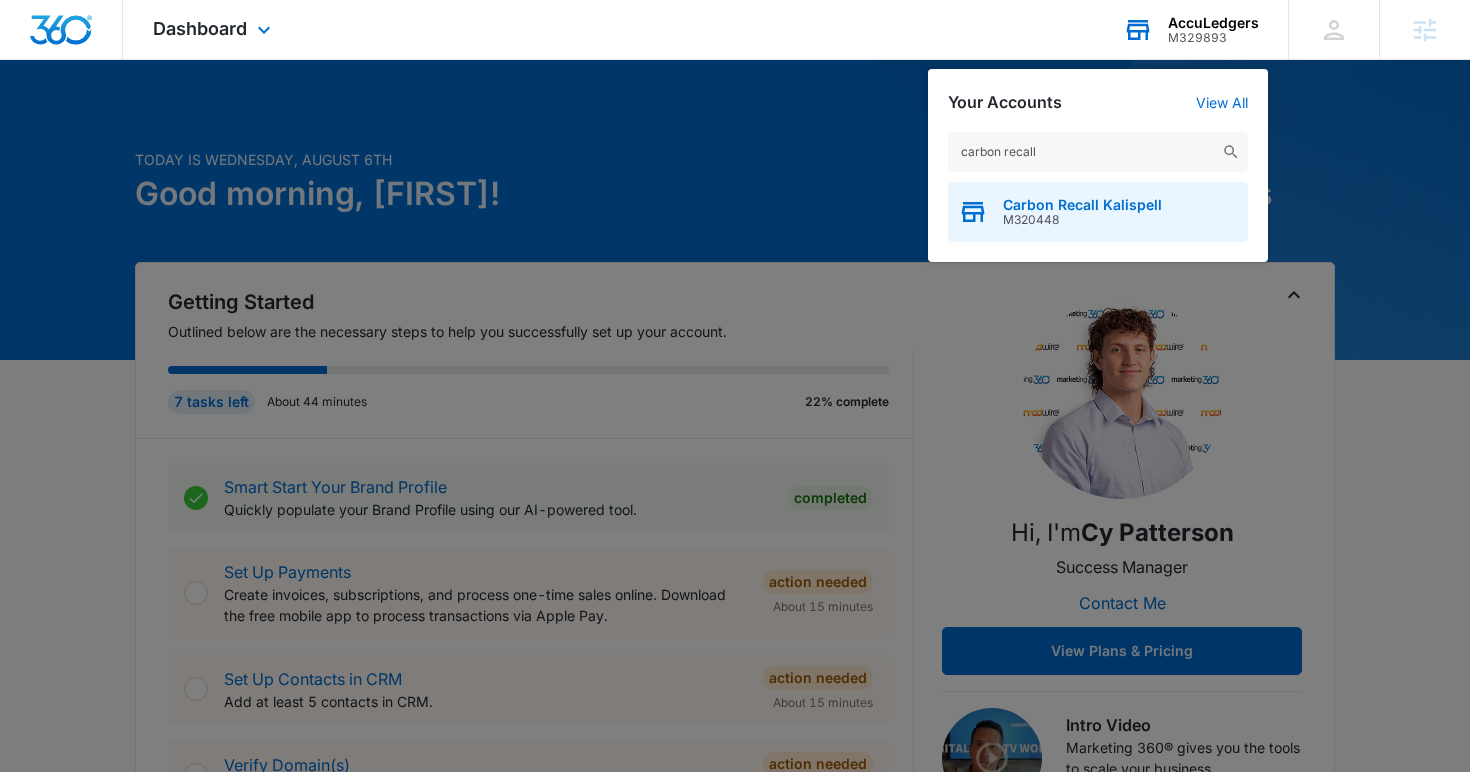 type on "carbon recall" 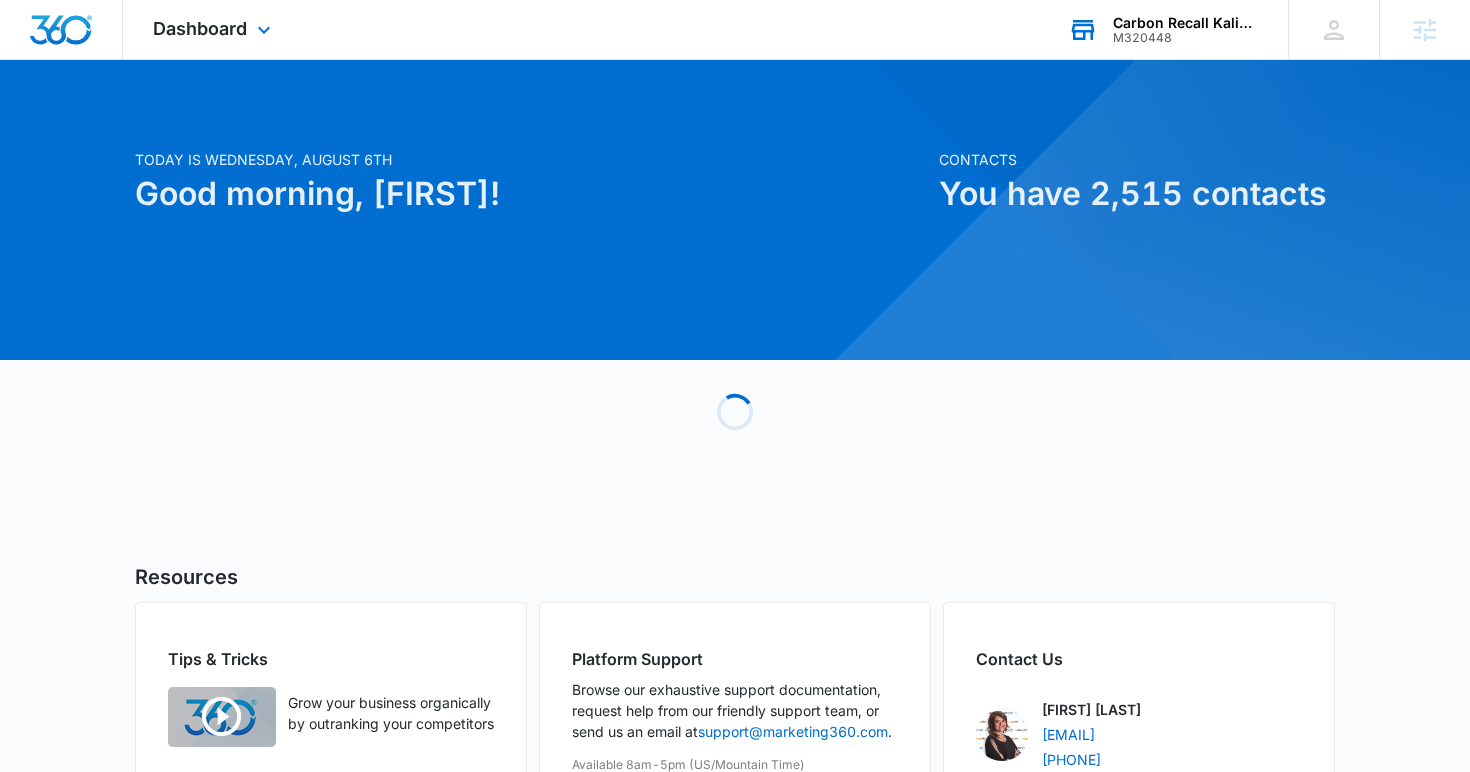 click on "Dashboard Apps Reputation Forms CRM Email Social Content Ads Intelligence Files Brand Settings" at bounding box center [214, 29] 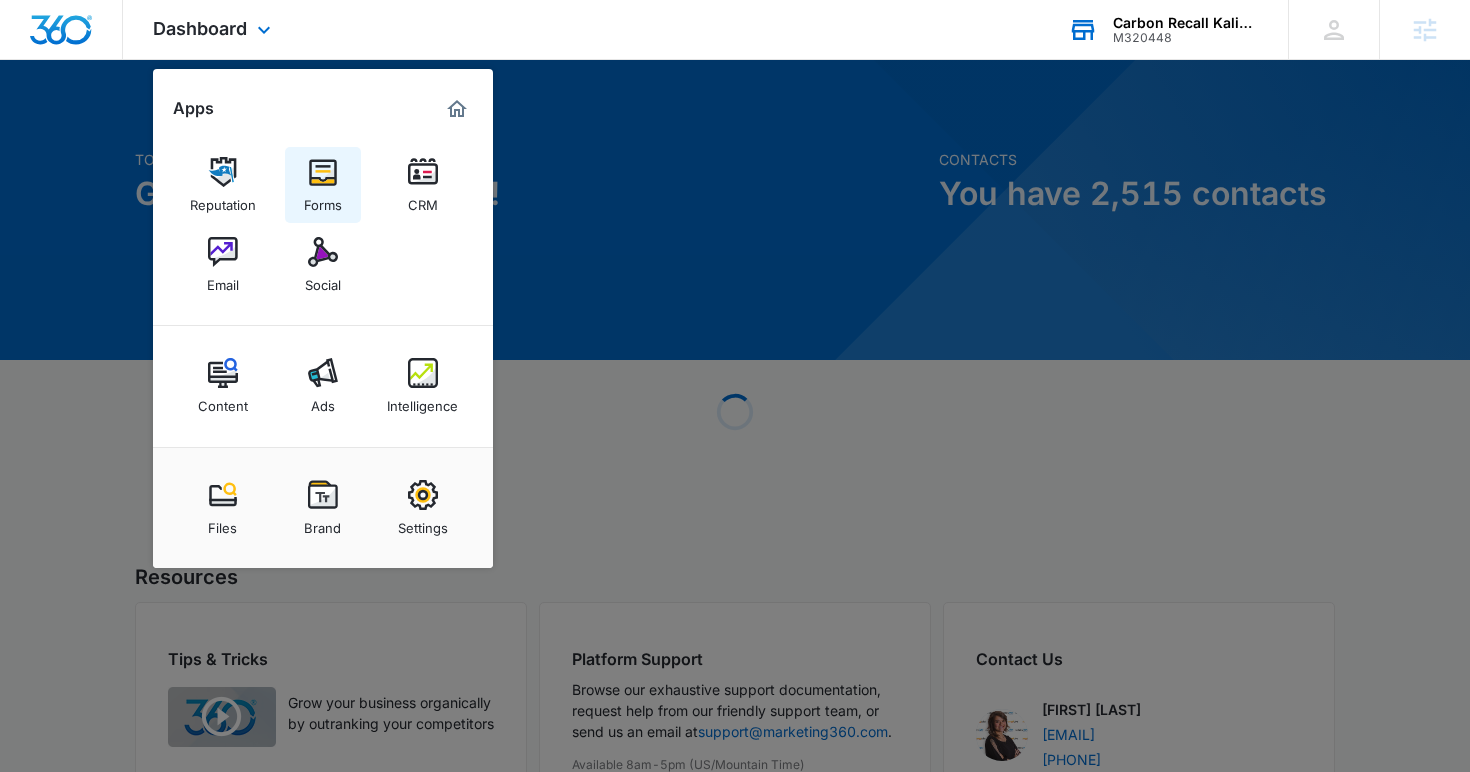 click on "Forms" at bounding box center [323, 185] 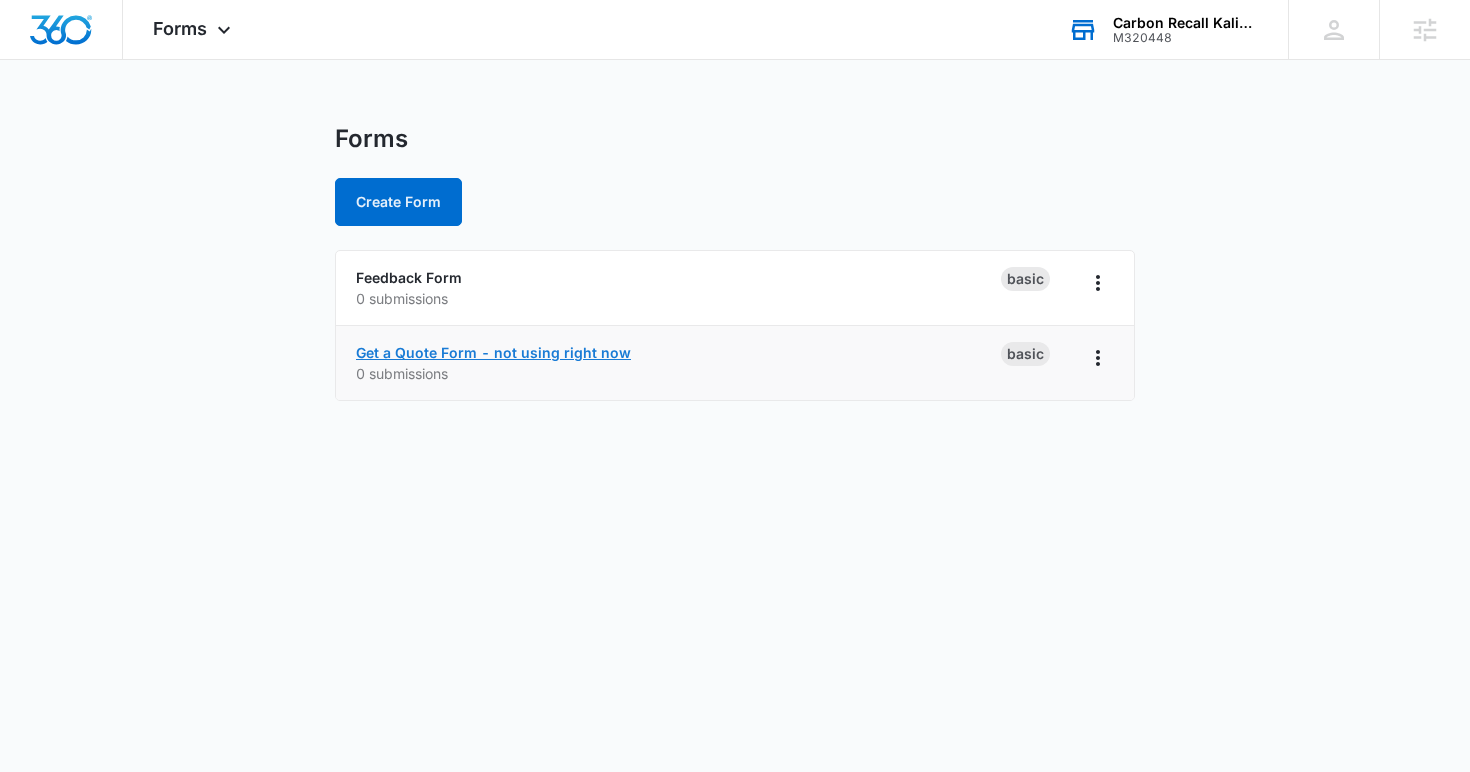 click on "Get a Quote Form - not using right now" at bounding box center [493, 352] 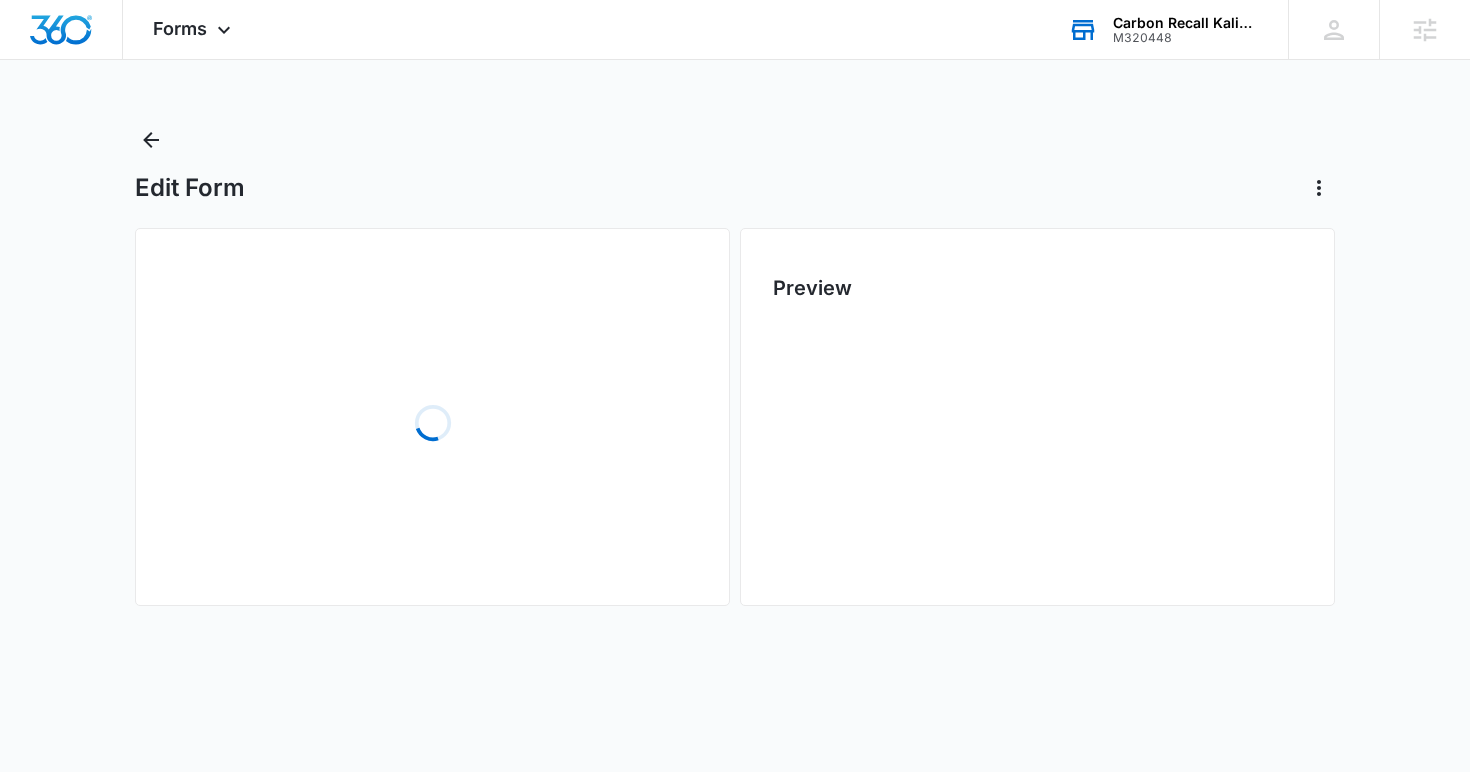 scroll, scrollTop: 0, scrollLeft: 0, axis: both 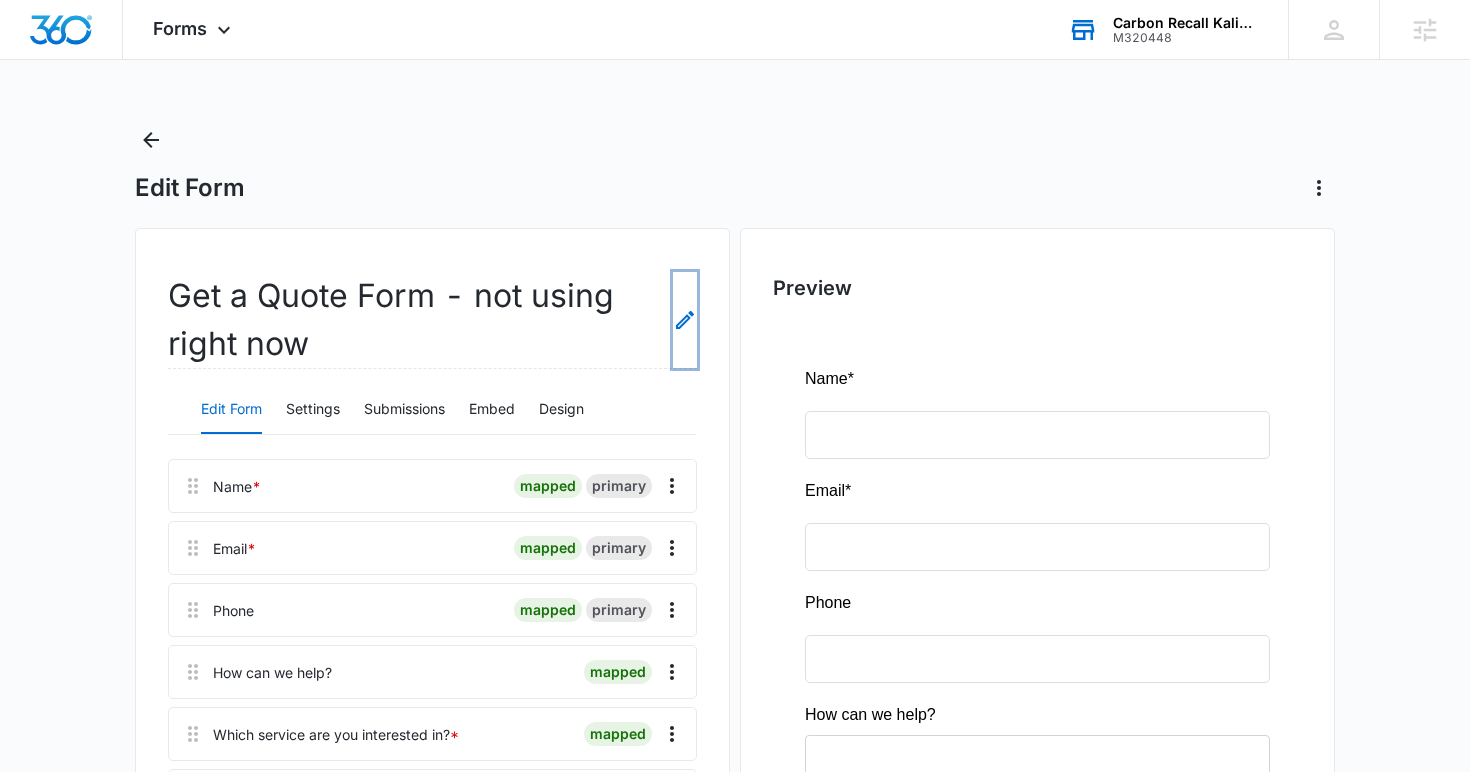 click 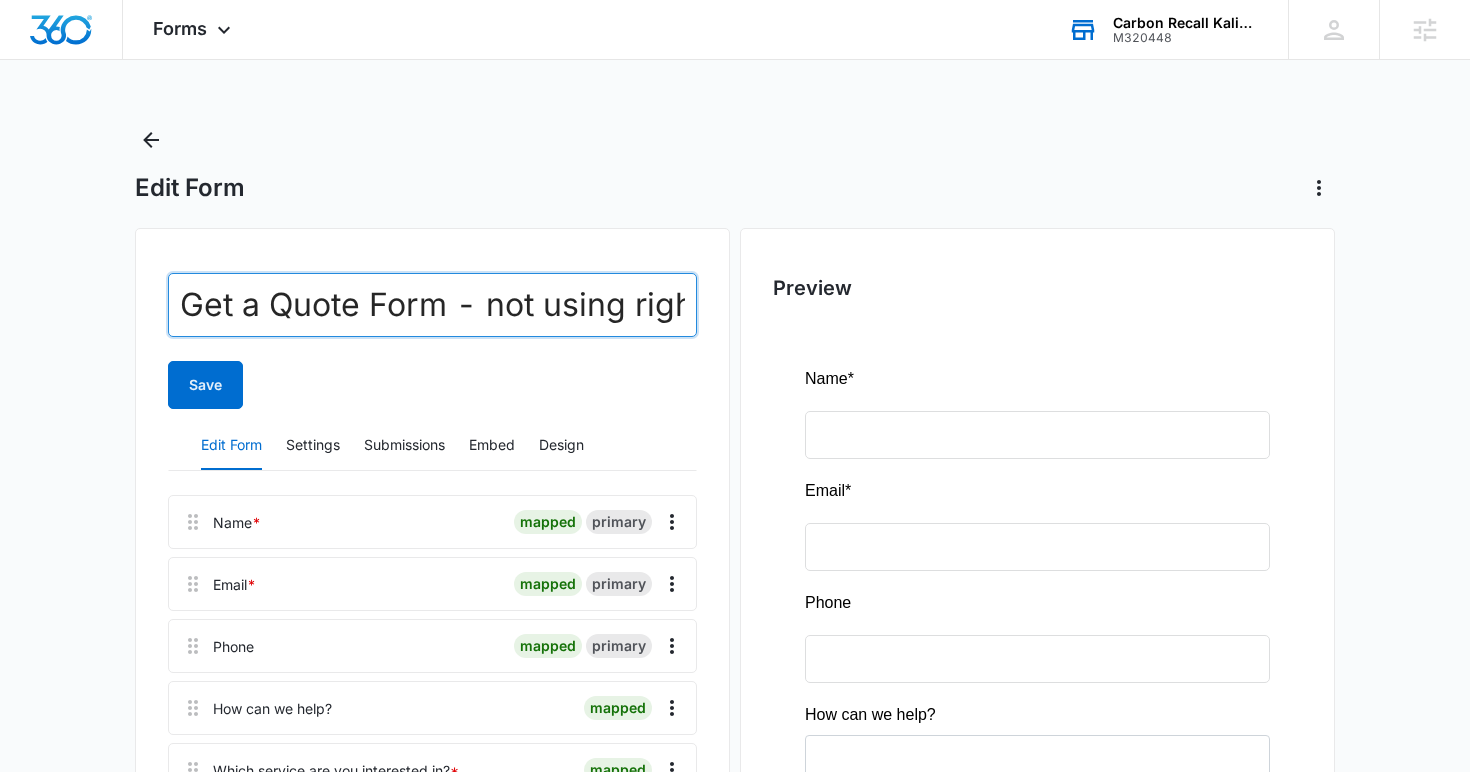 drag, startPoint x: 454, startPoint y: 301, endPoint x: 769, endPoint y: 301, distance: 315 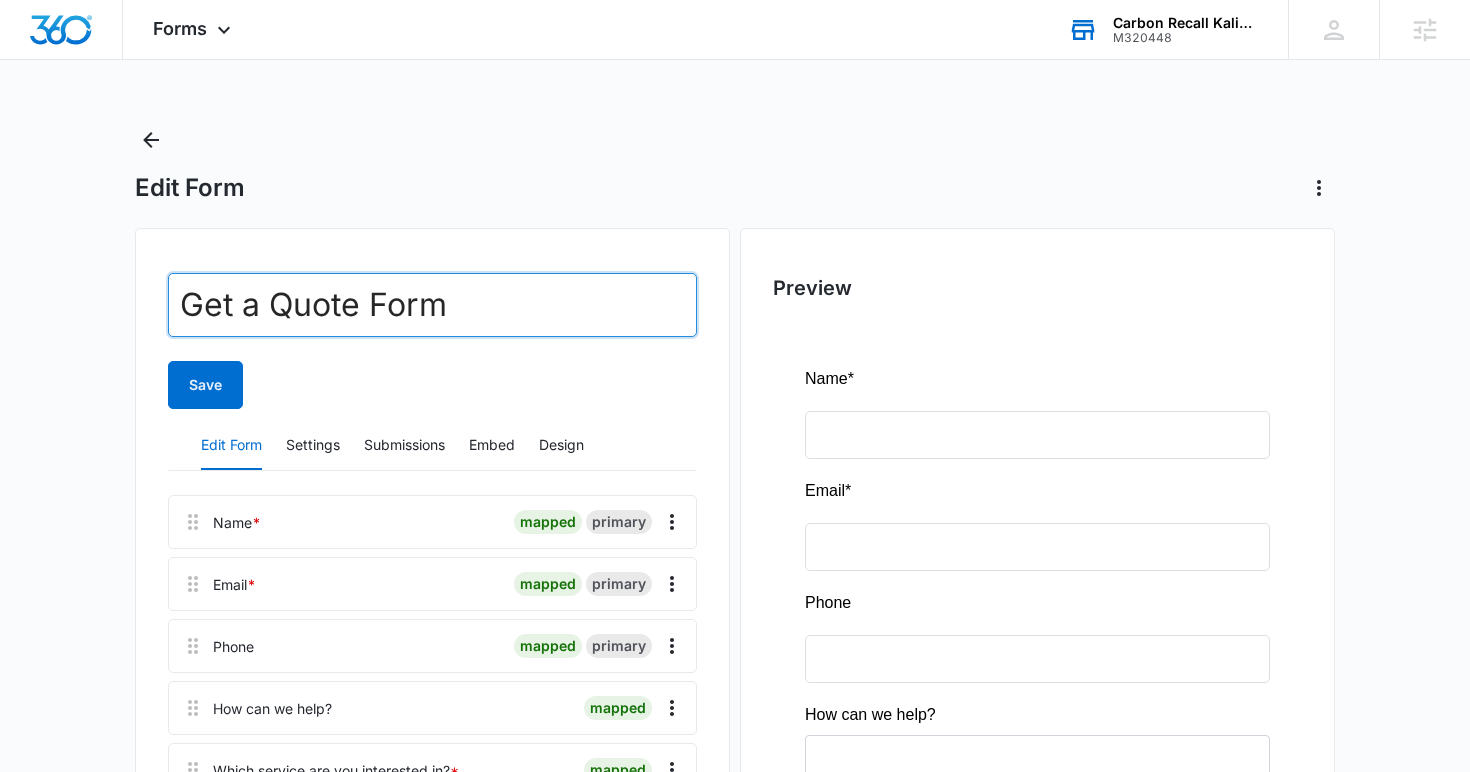 scroll, scrollTop: 0, scrollLeft: 0, axis: both 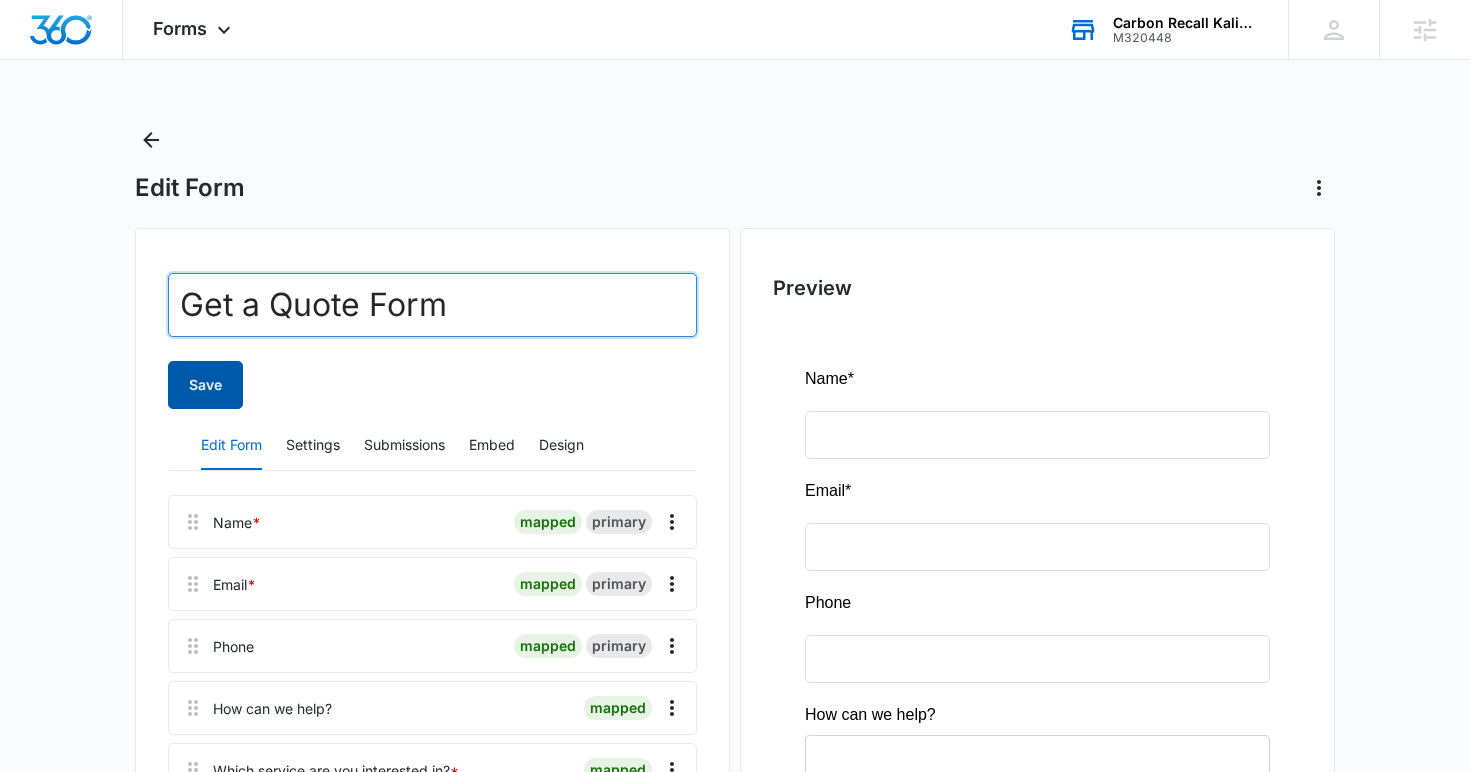 type on "Get a Quote Form" 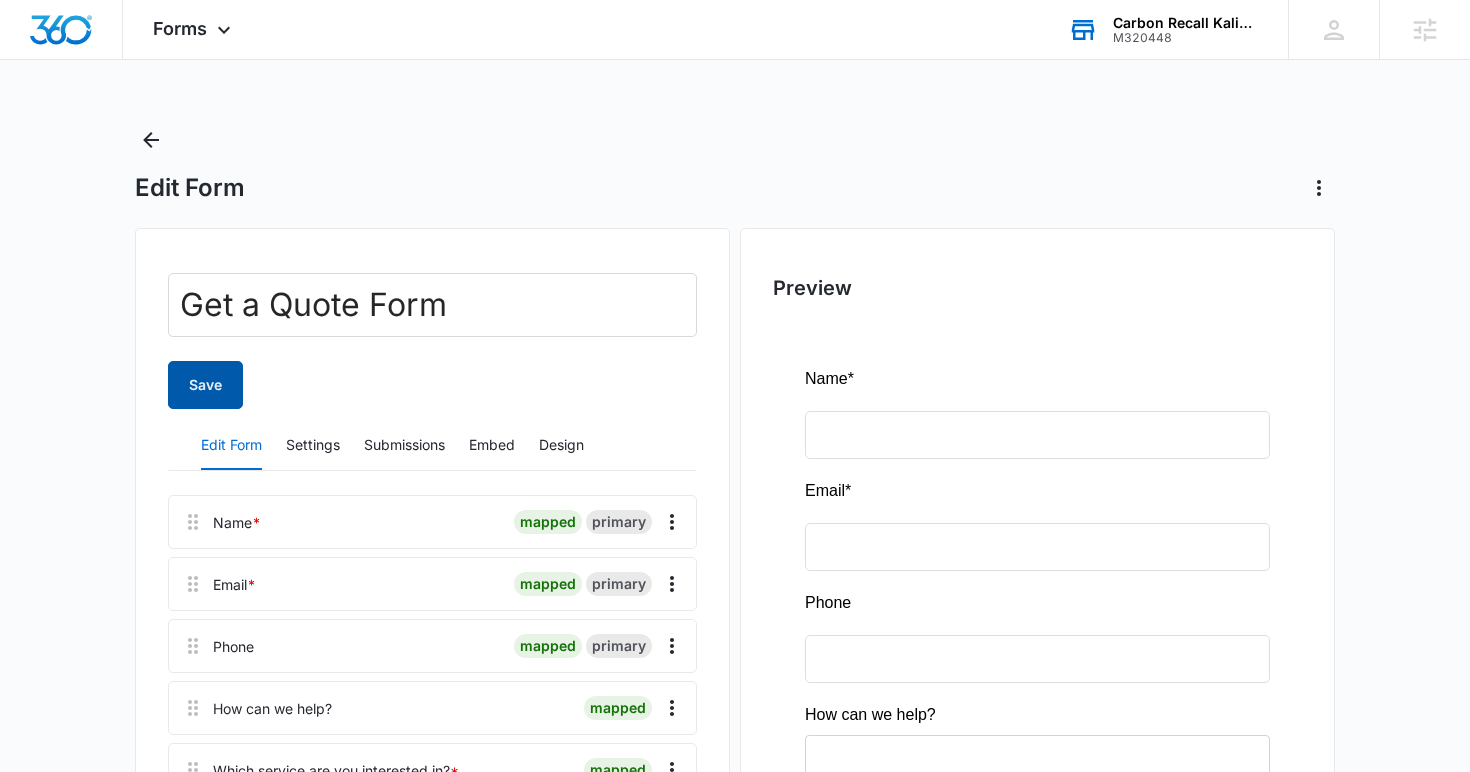 click on "Save" at bounding box center [205, 385] 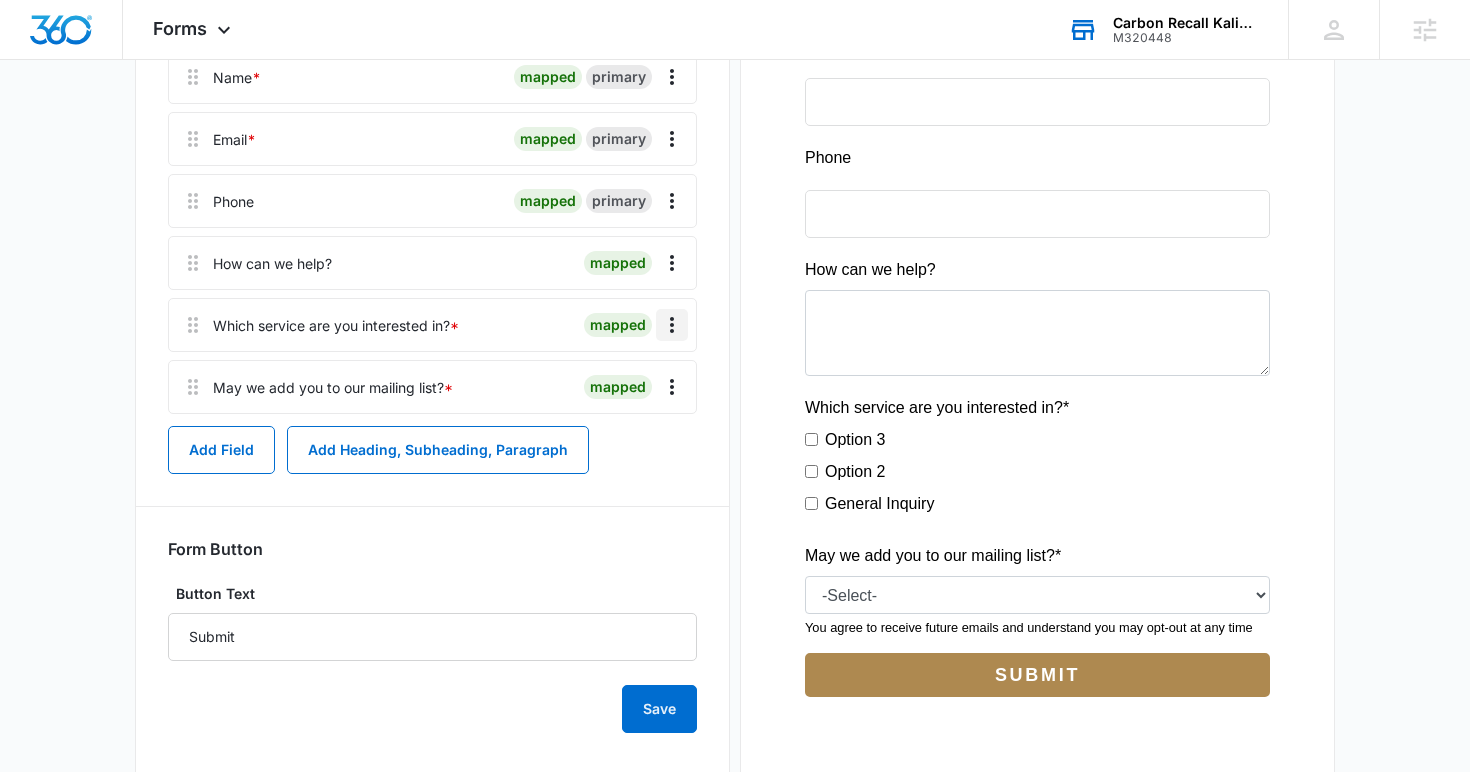 scroll, scrollTop: 360, scrollLeft: 0, axis: vertical 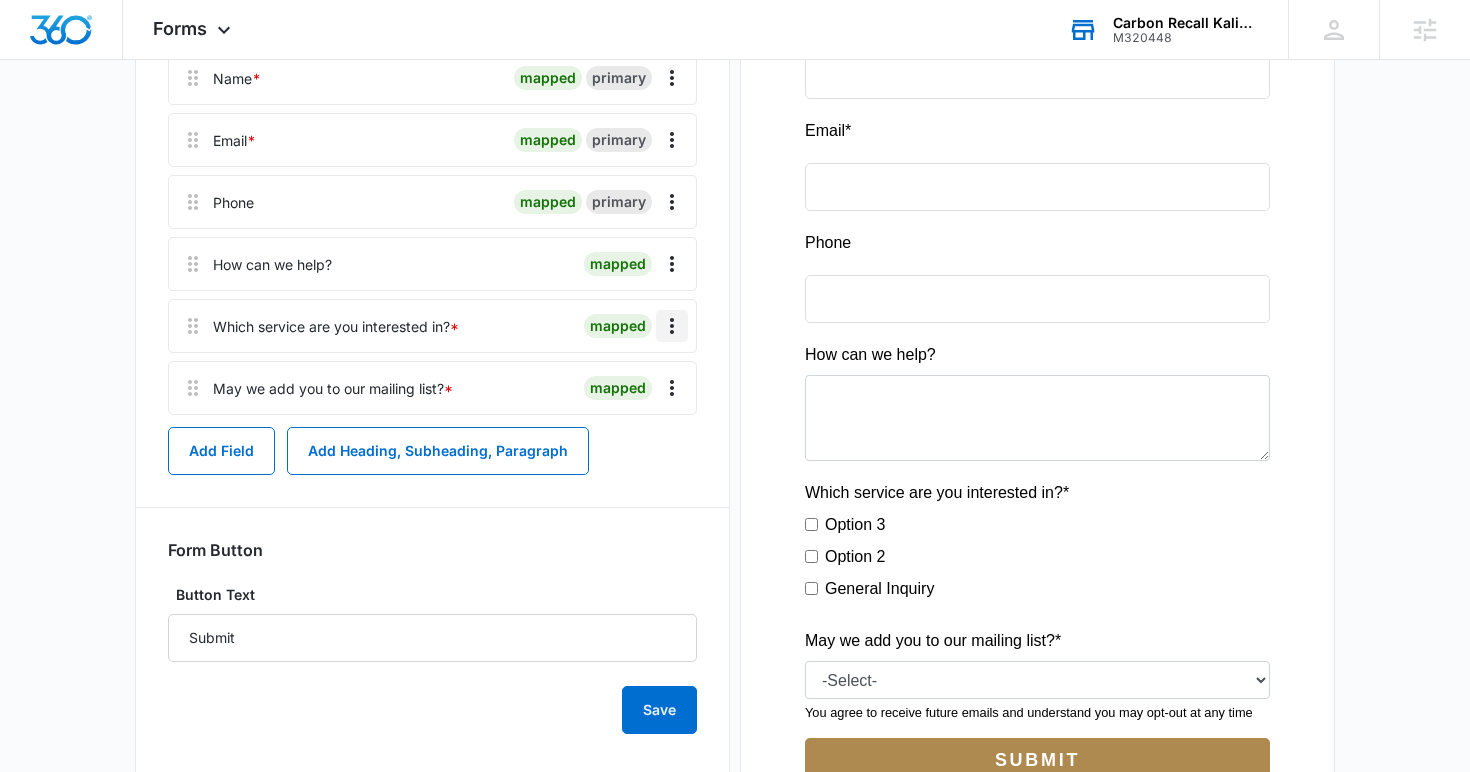 click 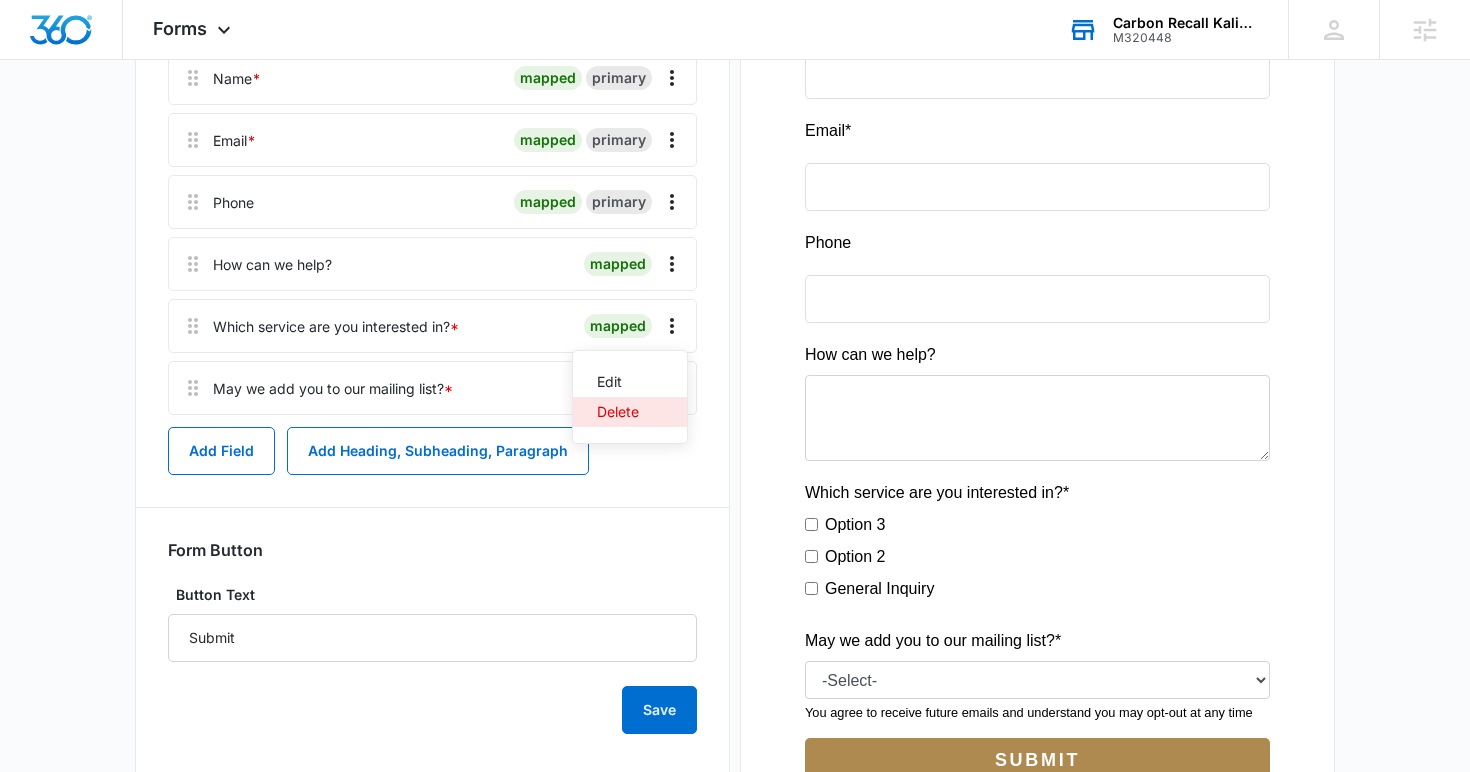 click on "Delete" at bounding box center [630, 412] 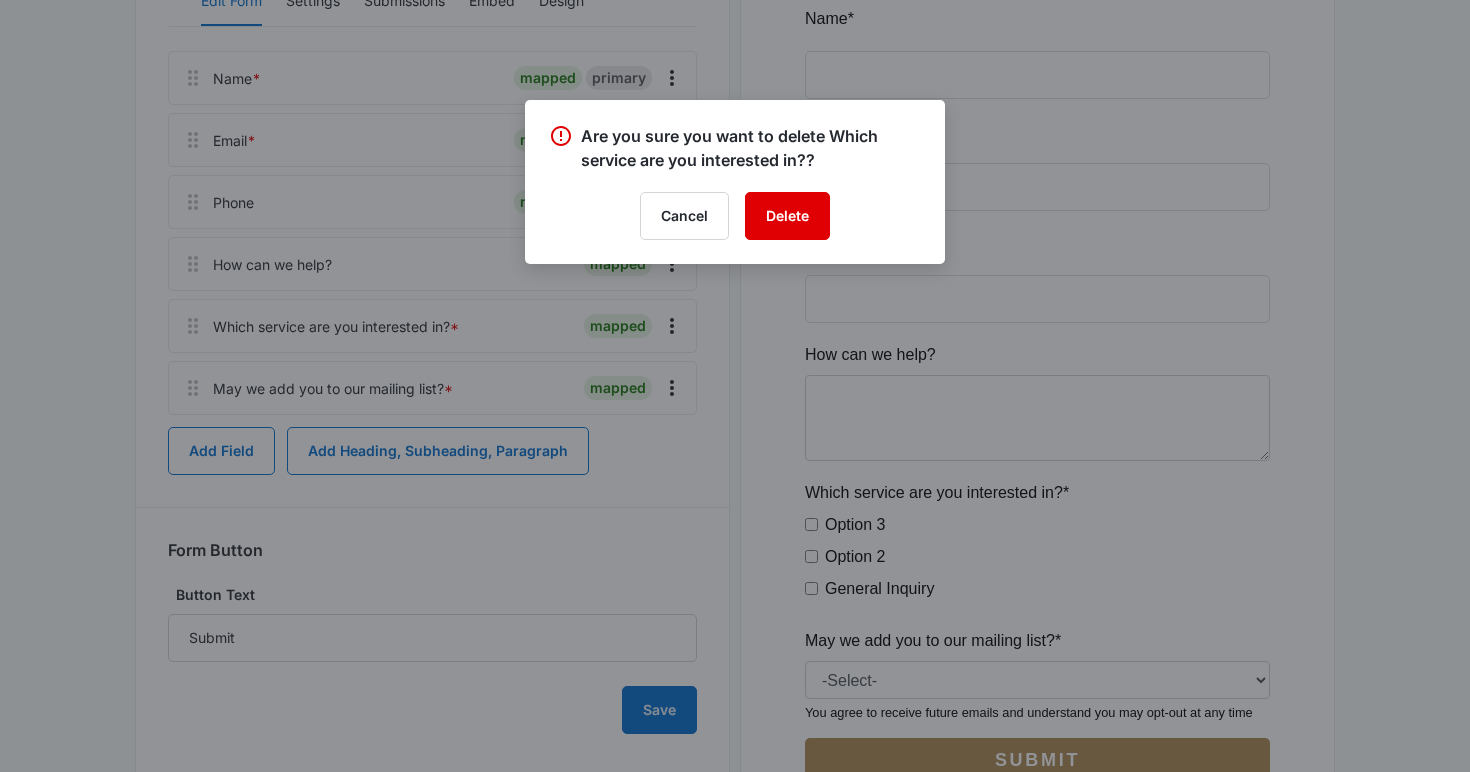 click on "Delete" at bounding box center (787, 216) 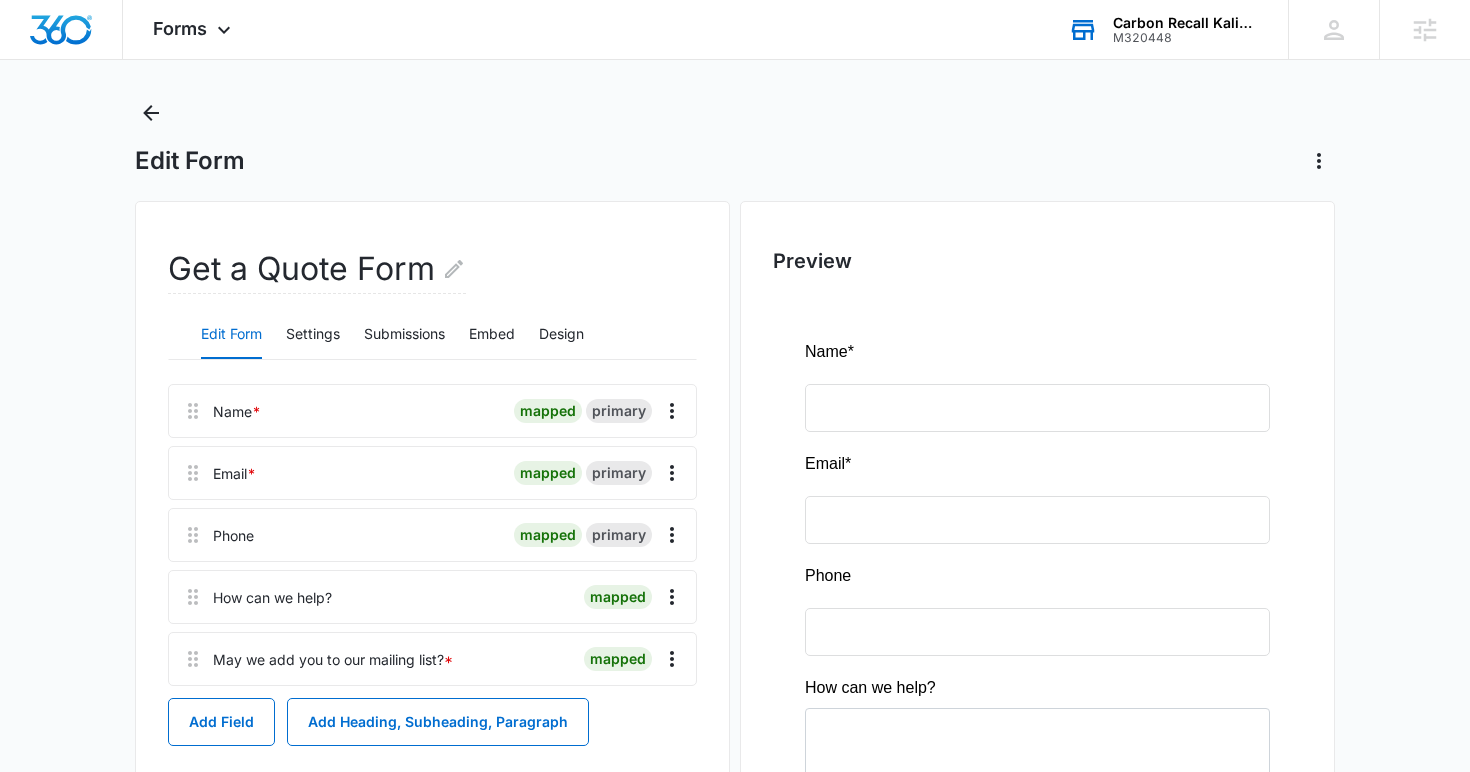 scroll, scrollTop: 0, scrollLeft: 0, axis: both 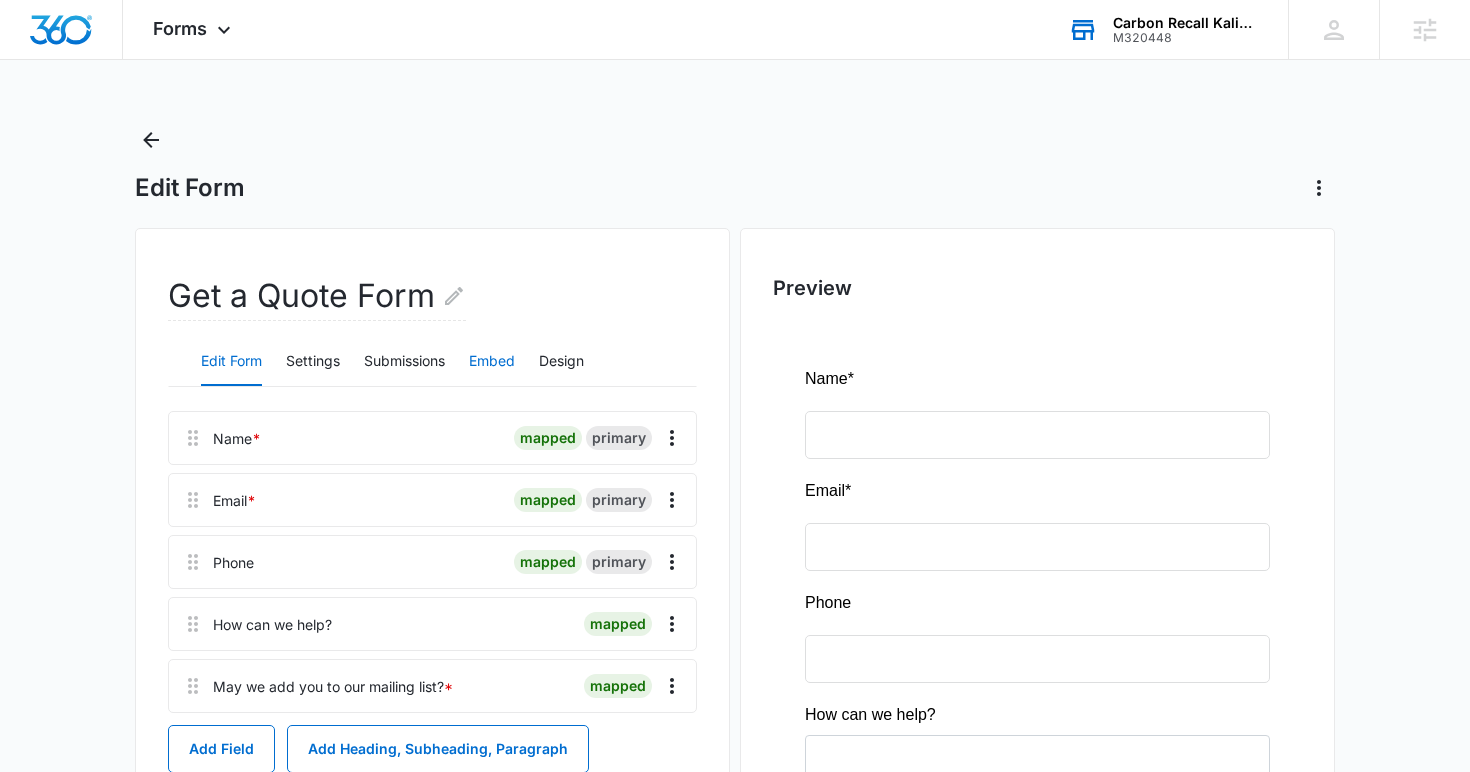 click on "Embed" at bounding box center (492, 362) 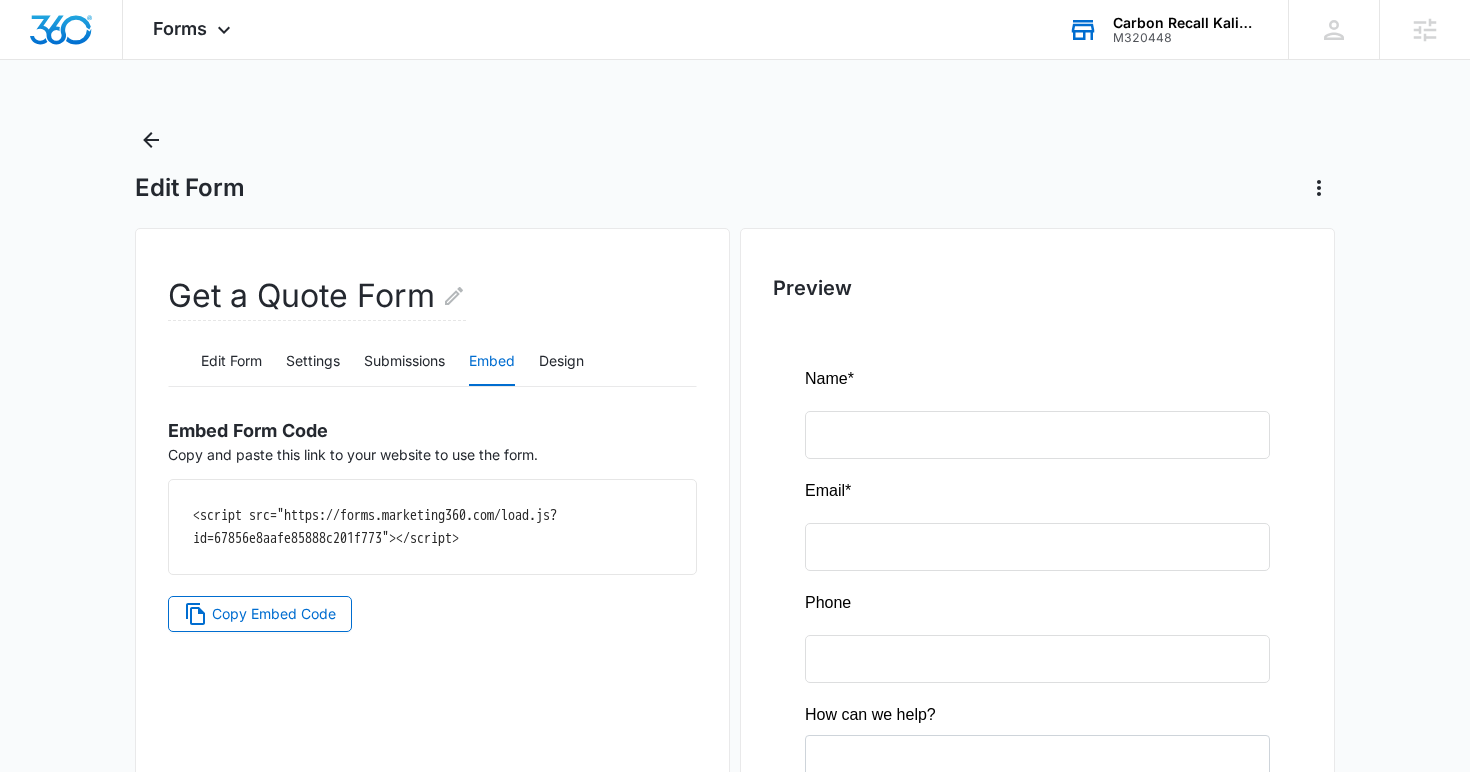 click on "<script src="https://forms.marketing360.com/load.js?id=67856e8aafe85888c201f773"></script>" at bounding box center (432, 527) 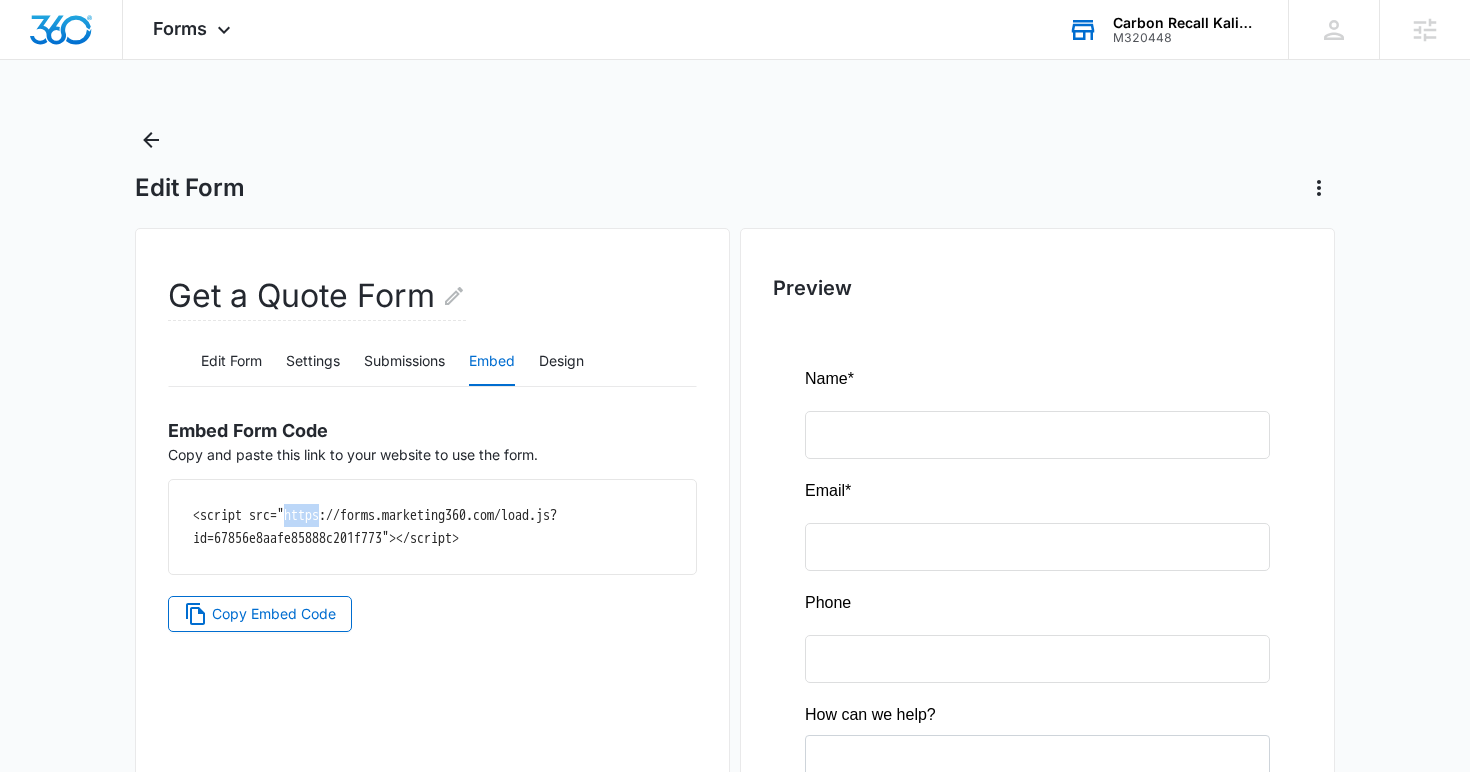 click on "<script src="https://forms.marketing360.com/load.js?id=67856e8aafe85888c201f773"></script>" at bounding box center [432, 527] 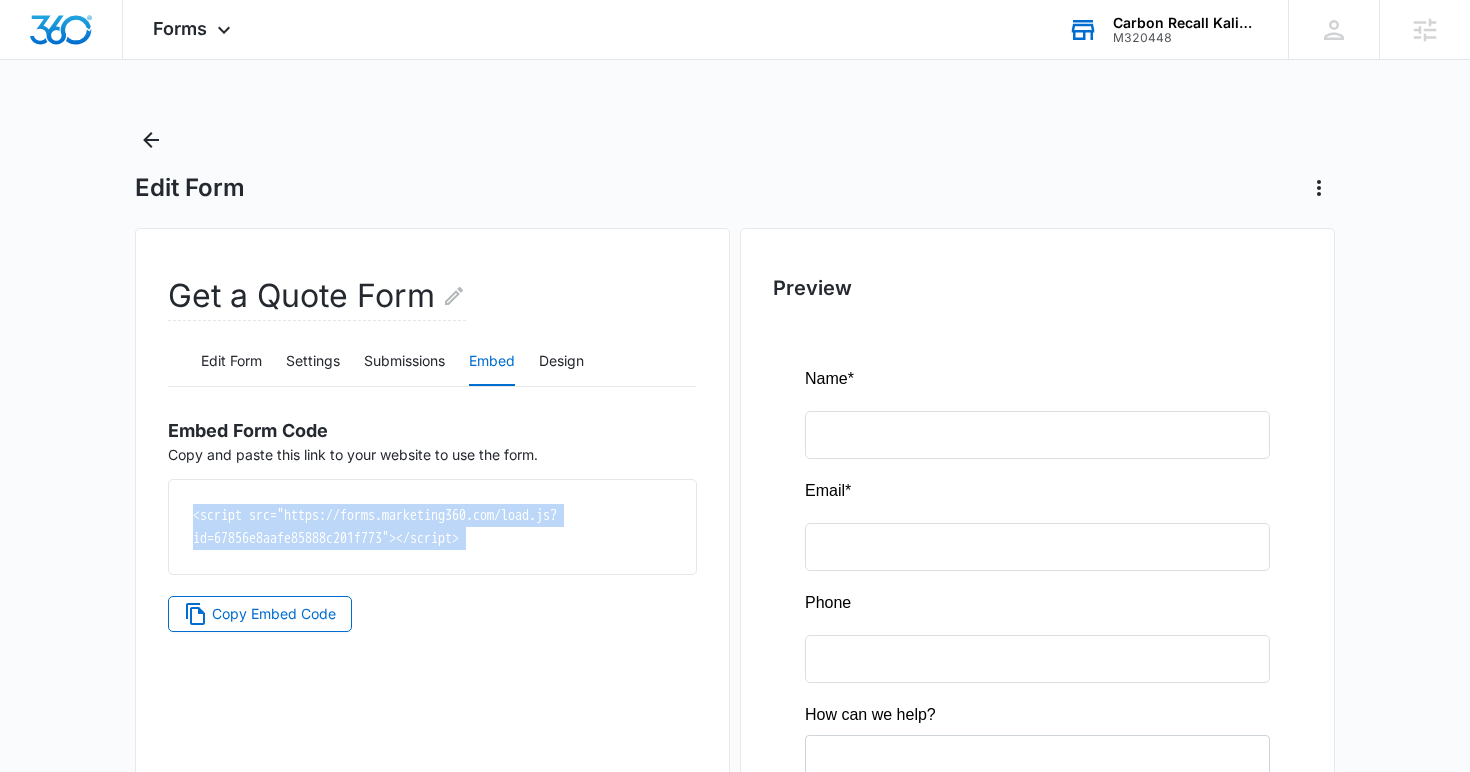 click on "<script src="https://forms.marketing360.com/load.js?id=67856e8aafe85888c201f773"></script>" at bounding box center [432, 527] 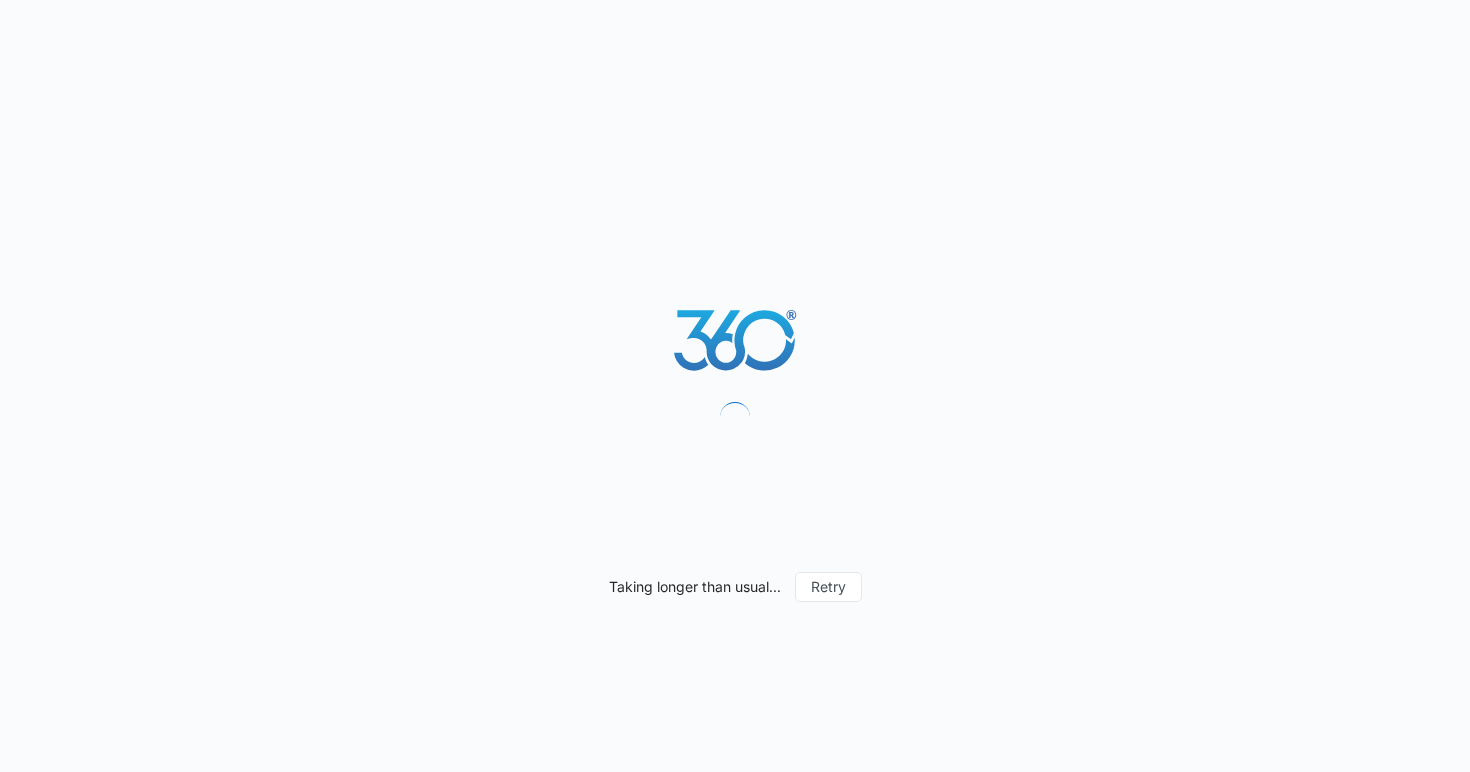 scroll, scrollTop: 0, scrollLeft: 0, axis: both 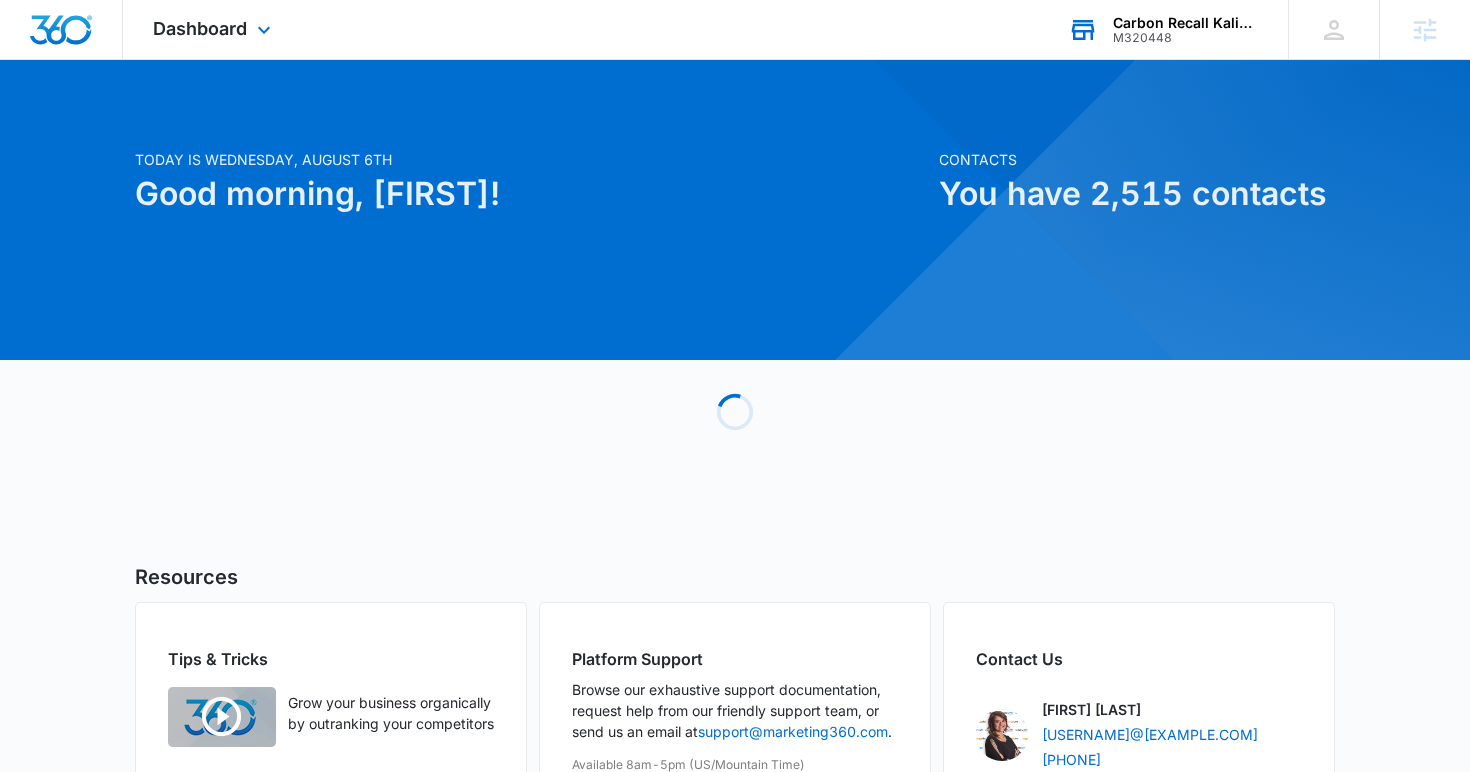 click on "M320448" at bounding box center [1186, 38] 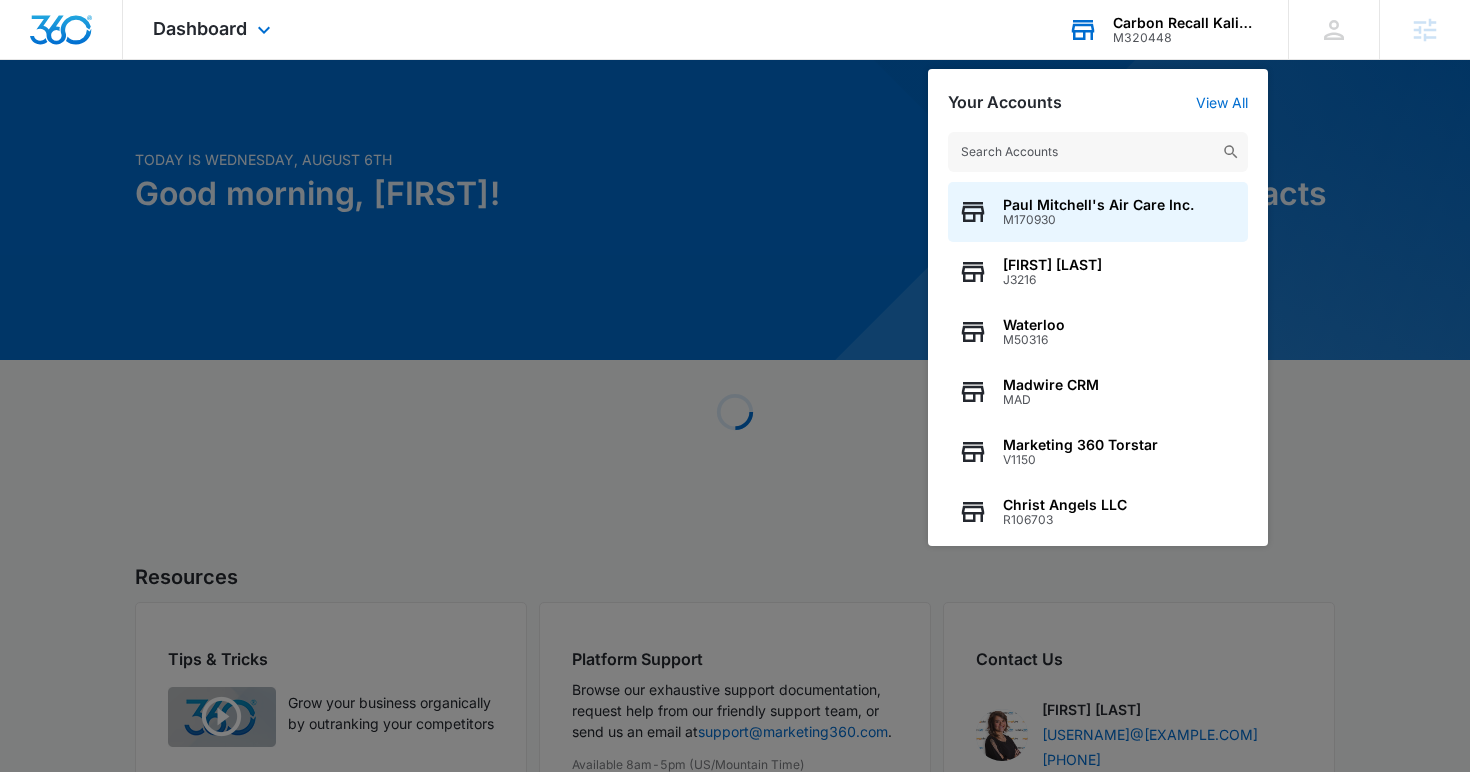 type on "r" 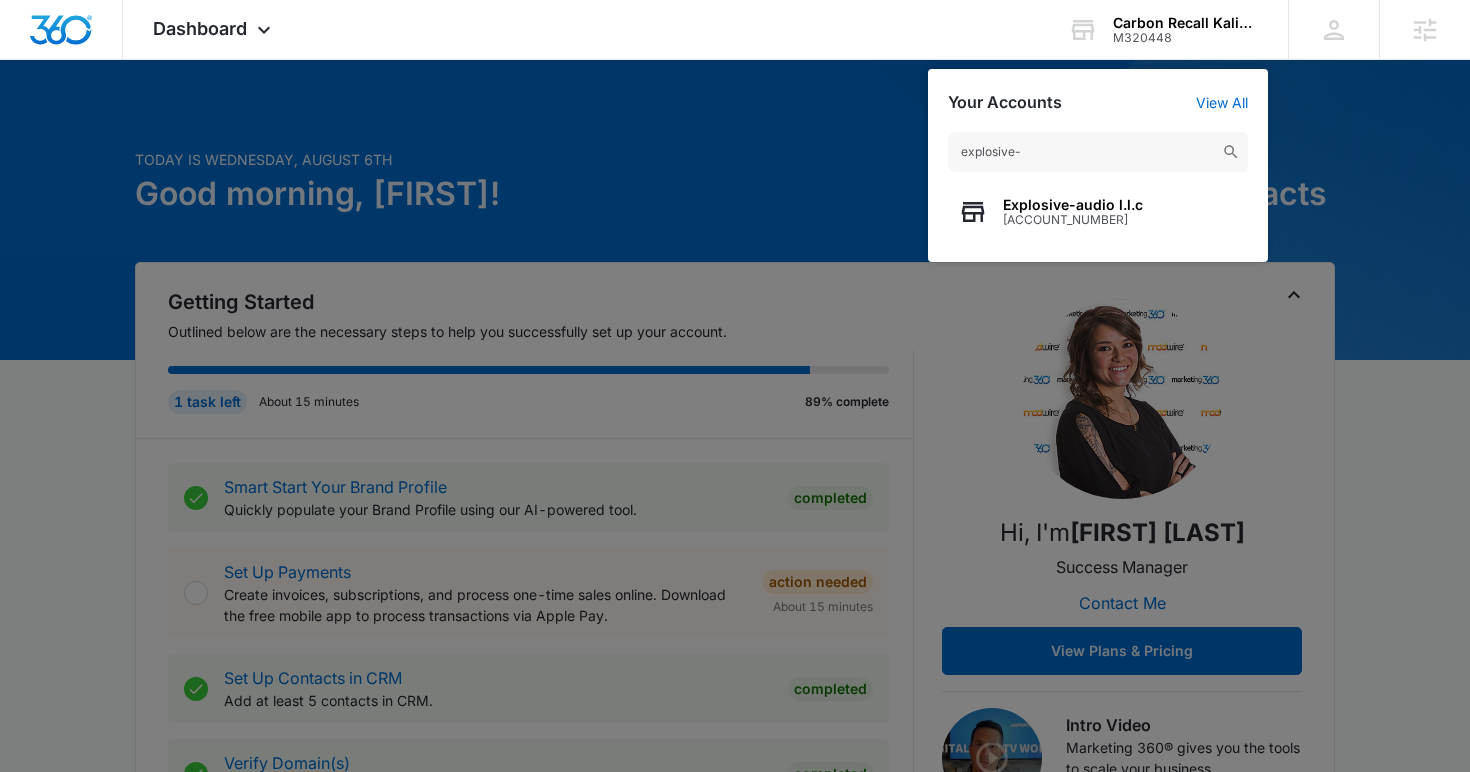 type on "explosive-" 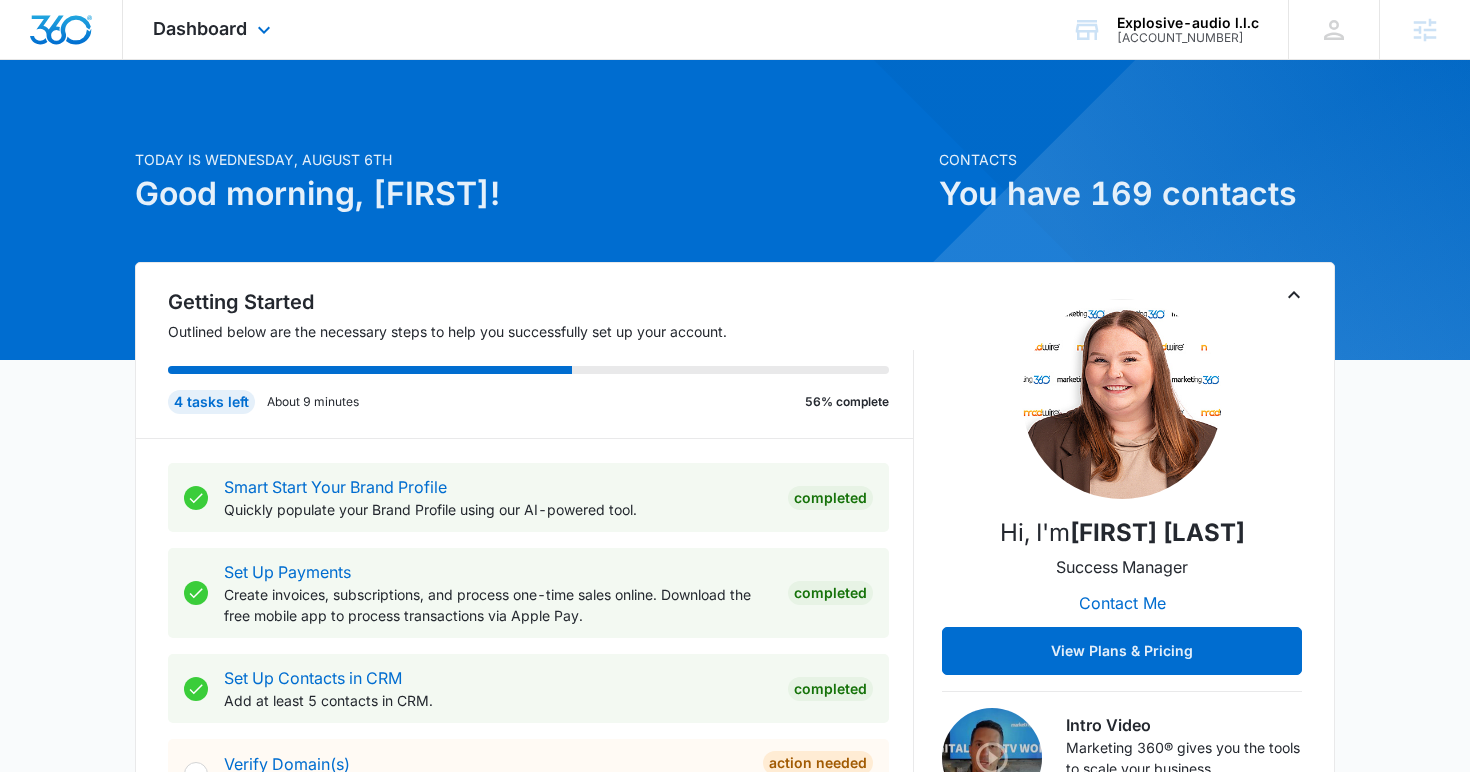 click on "Dashboard Apps Reputation Websites Forms CRM Email Social Shop Content Ads Intelligence Files Brand Settings" at bounding box center (214, 29) 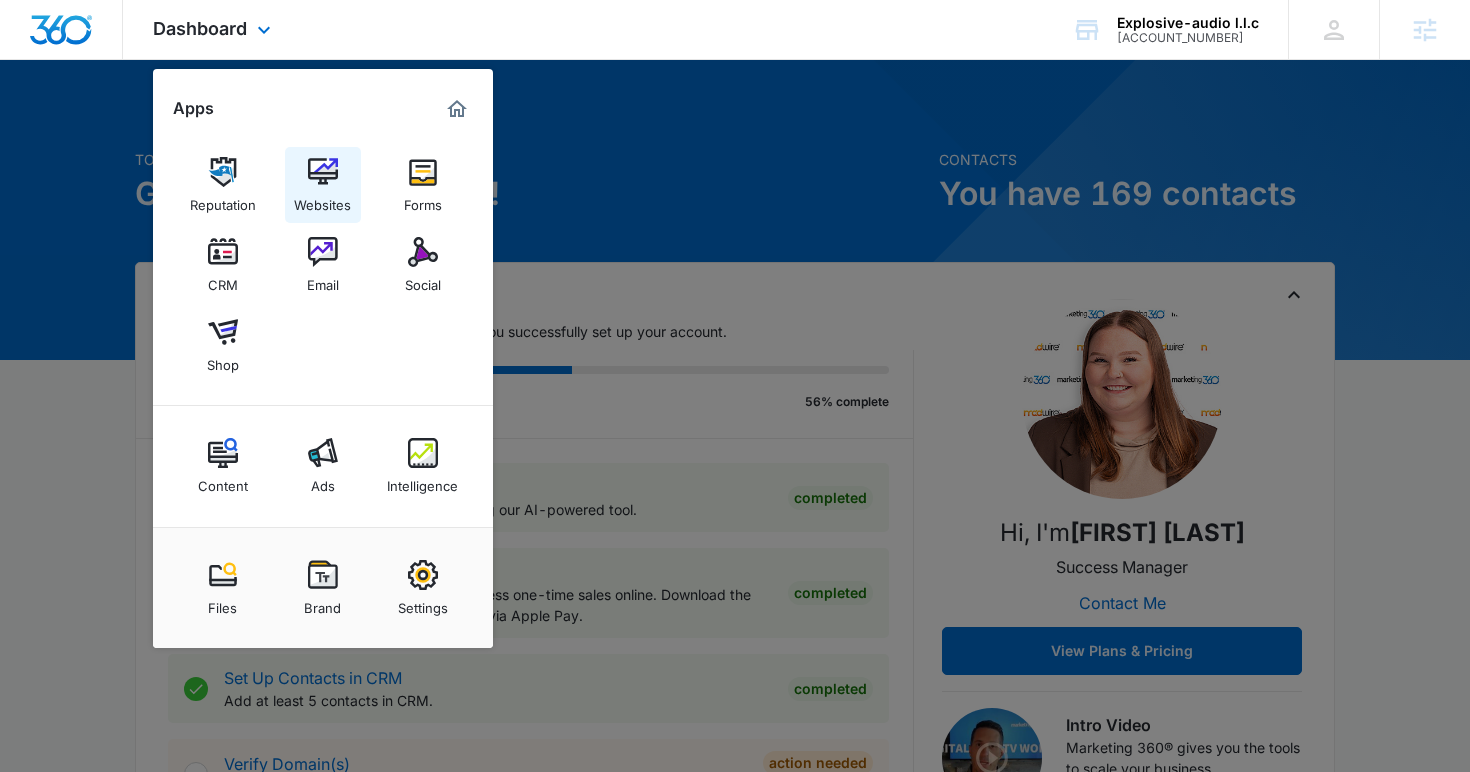 click on "Websites" at bounding box center (323, 185) 